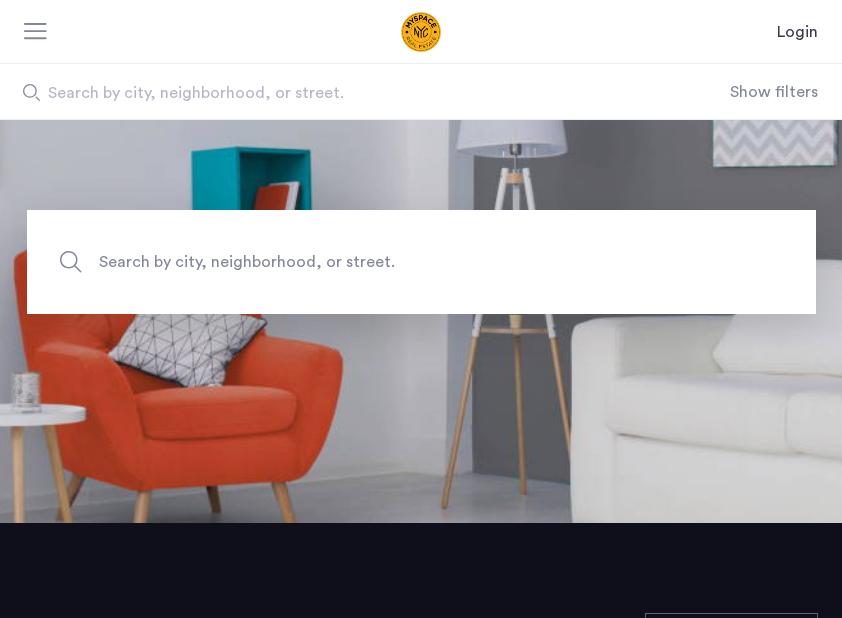 scroll, scrollTop: 21, scrollLeft: 0, axis: vertical 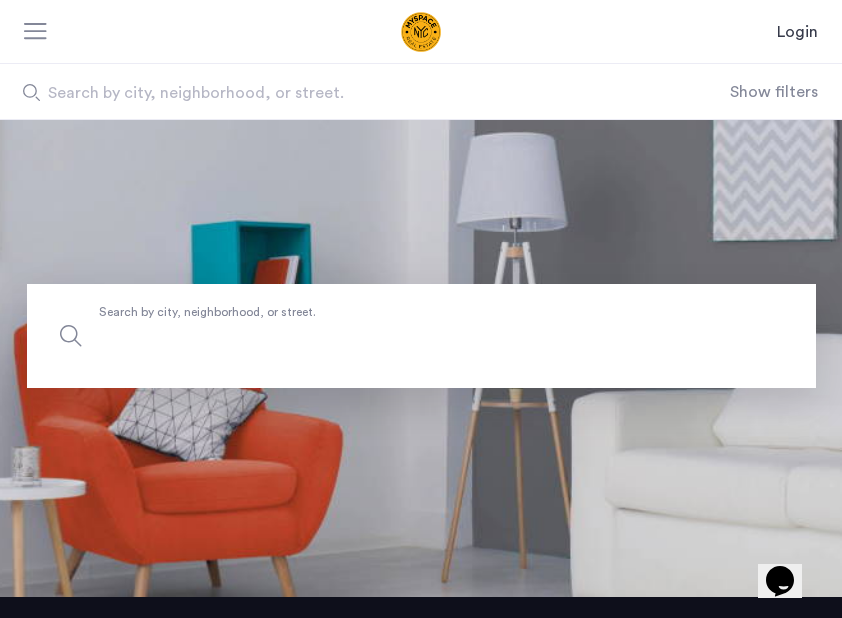 click on "Search by city, neighborhood, or street." at bounding box center (421, 336) 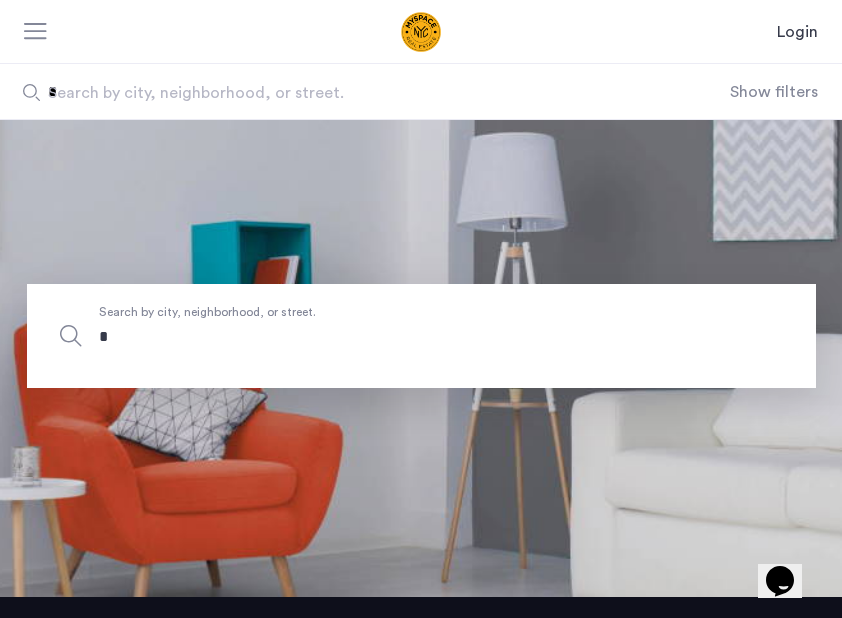 type on "**" 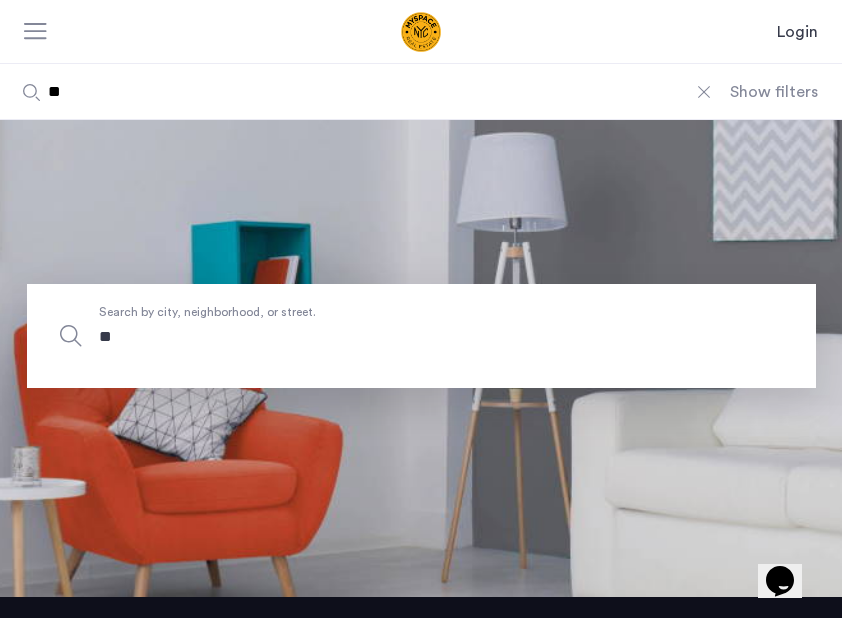 type on "***" 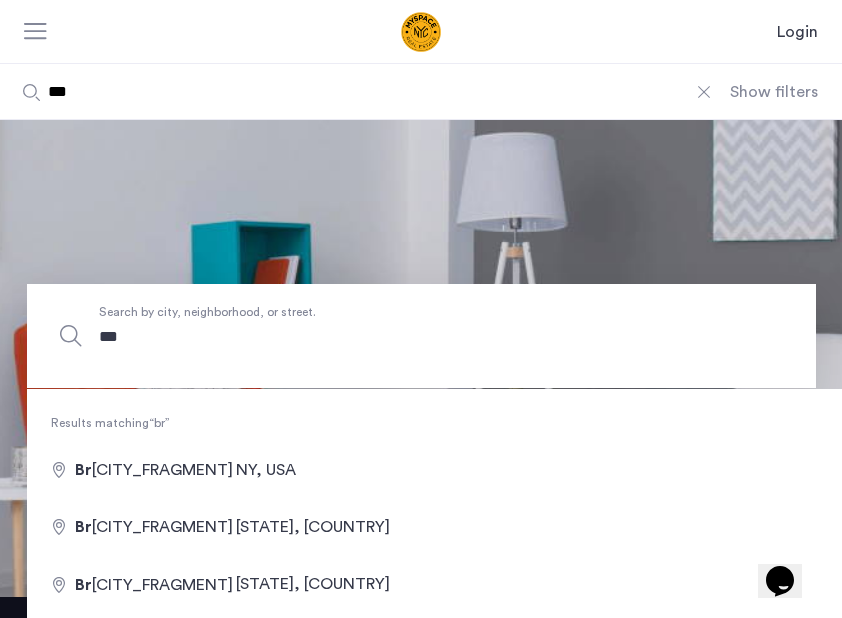type on "****" 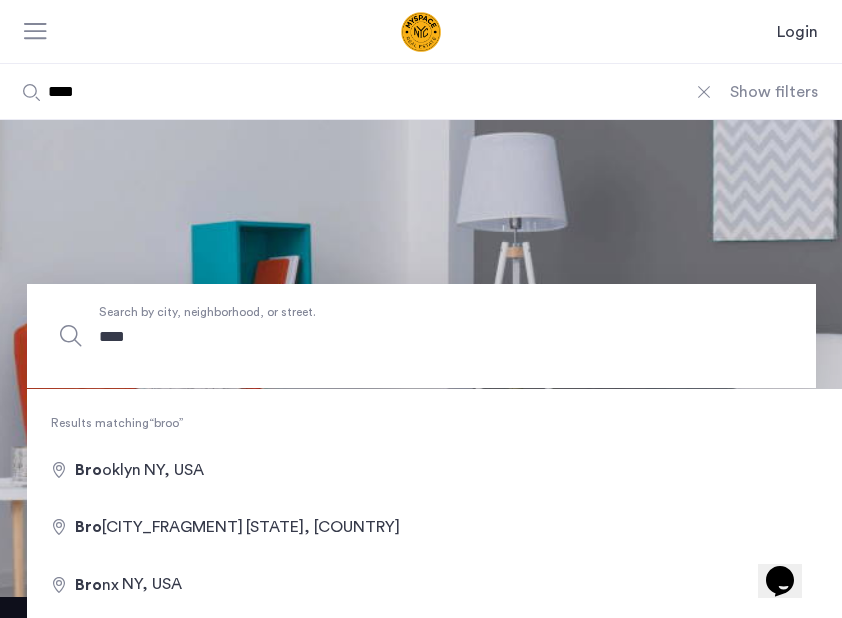 type on "*****" 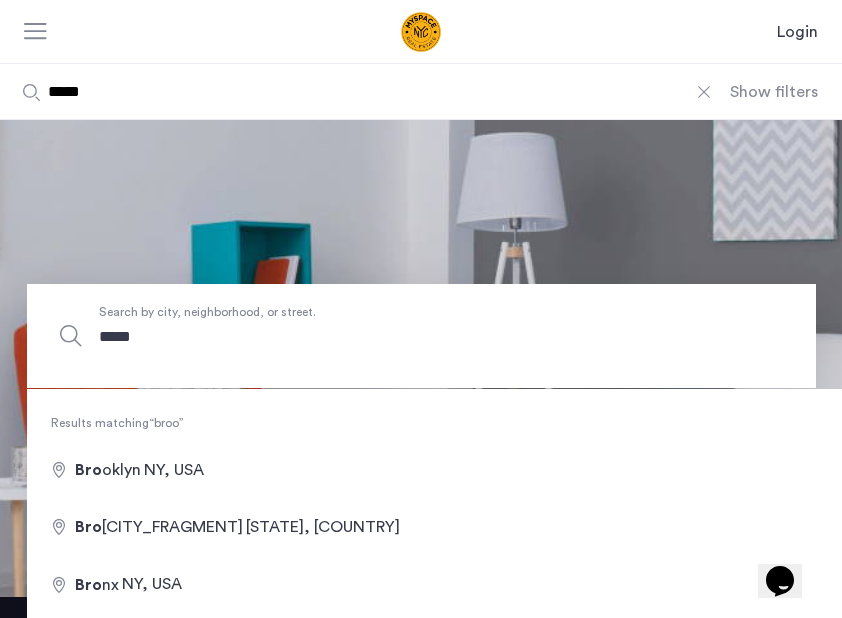 type on "******" 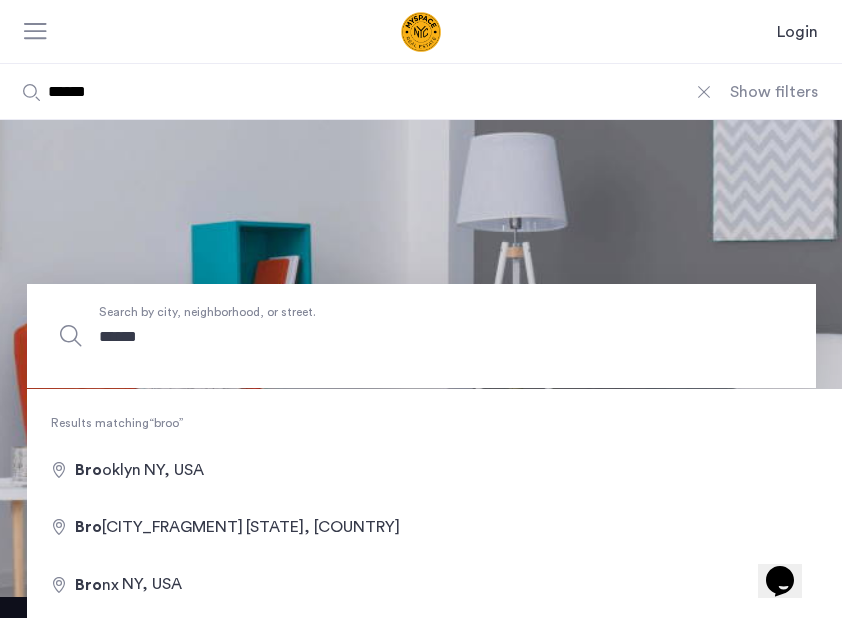 type on "*******" 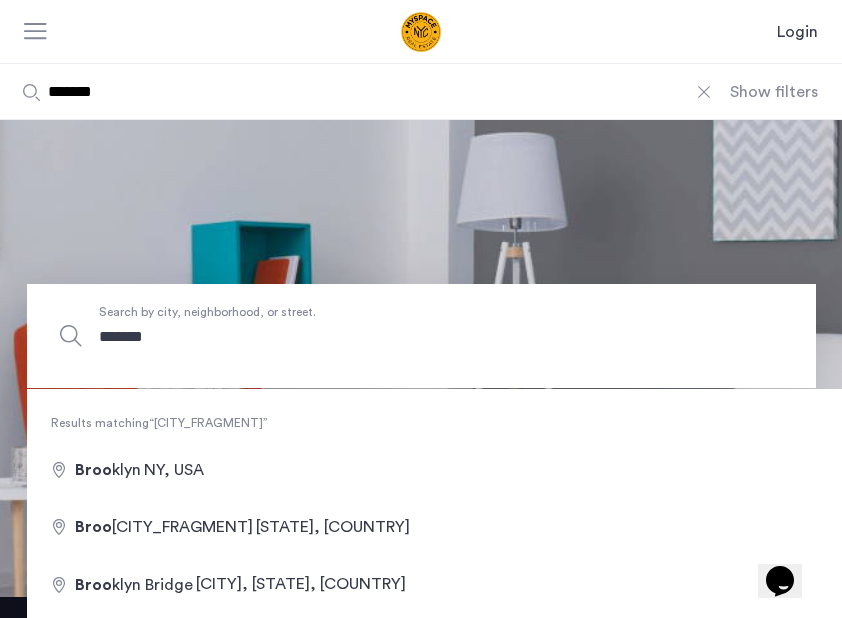 type on "********" 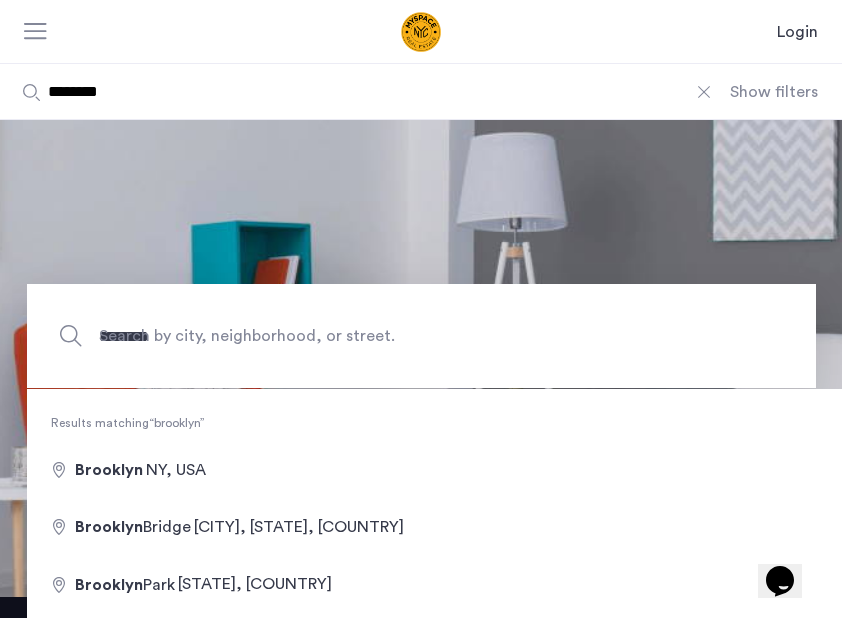 type on "**********" 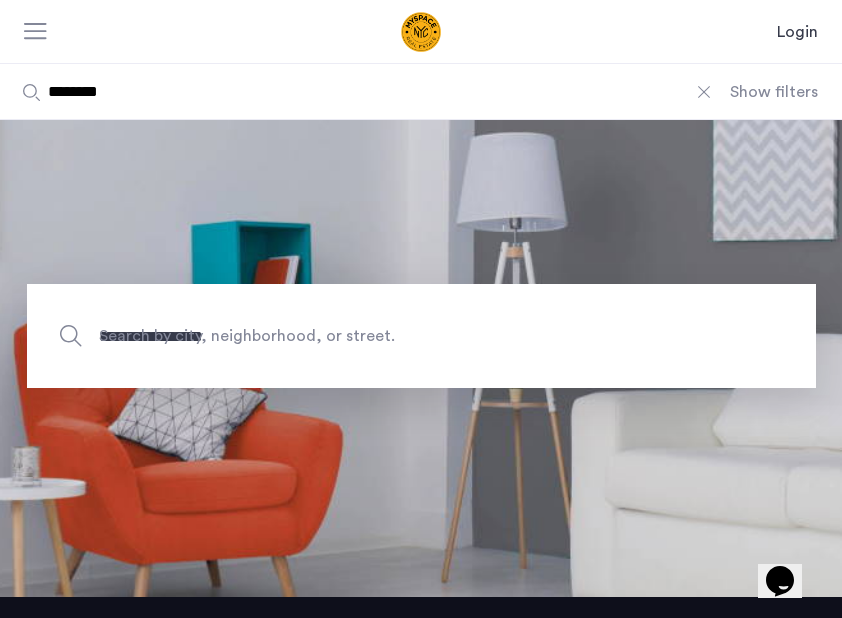 type on "**********" 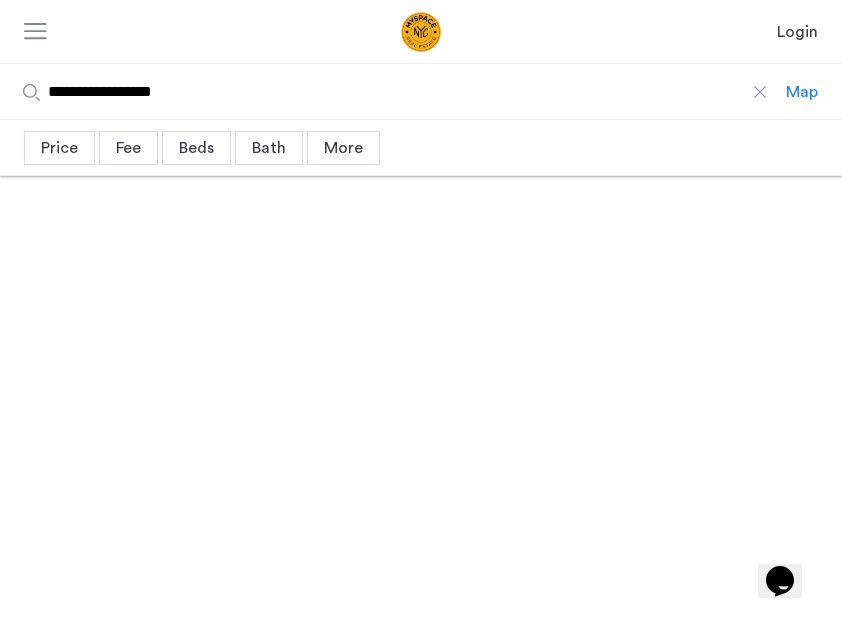 scroll, scrollTop: 0, scrollLeft: 0, axis: both 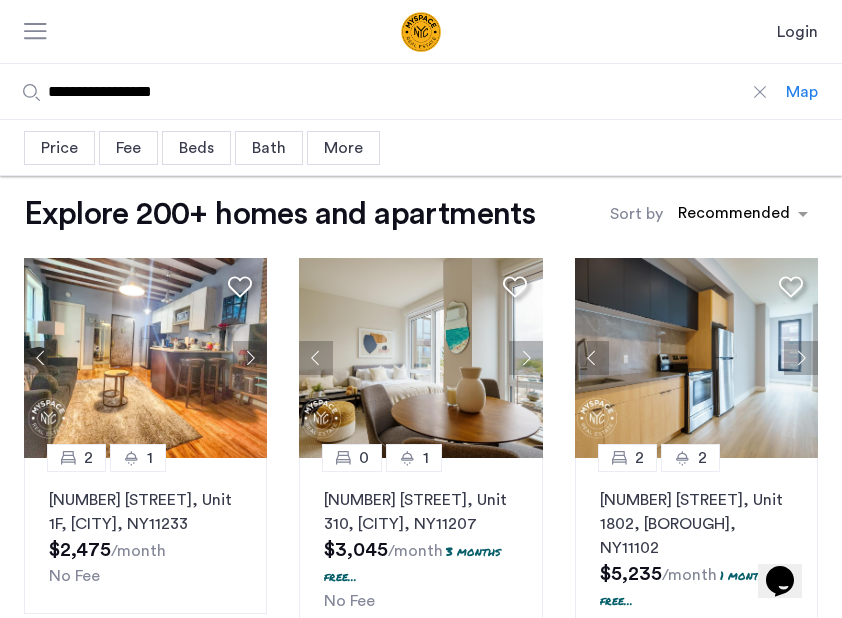 click on "Price" at bounding box center (59, 148) 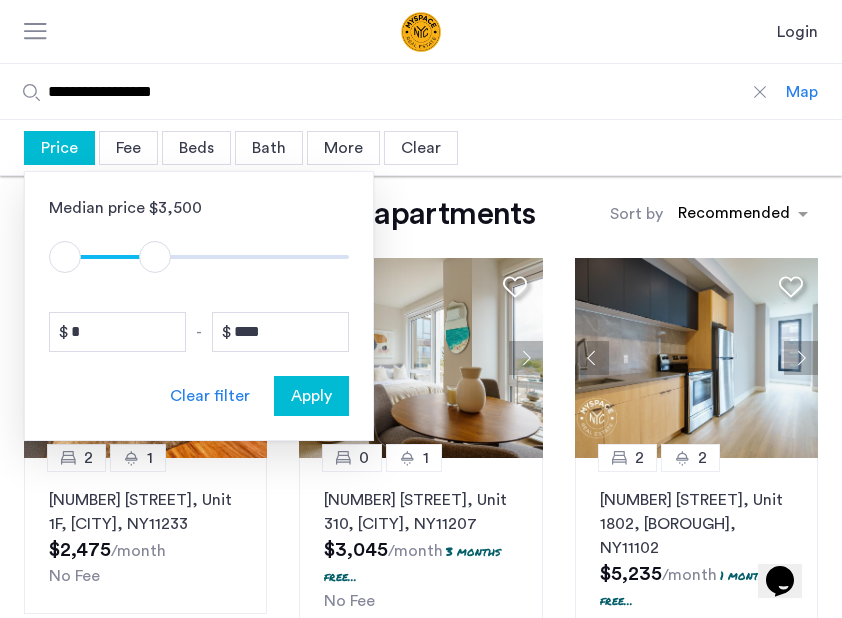 type on "****" 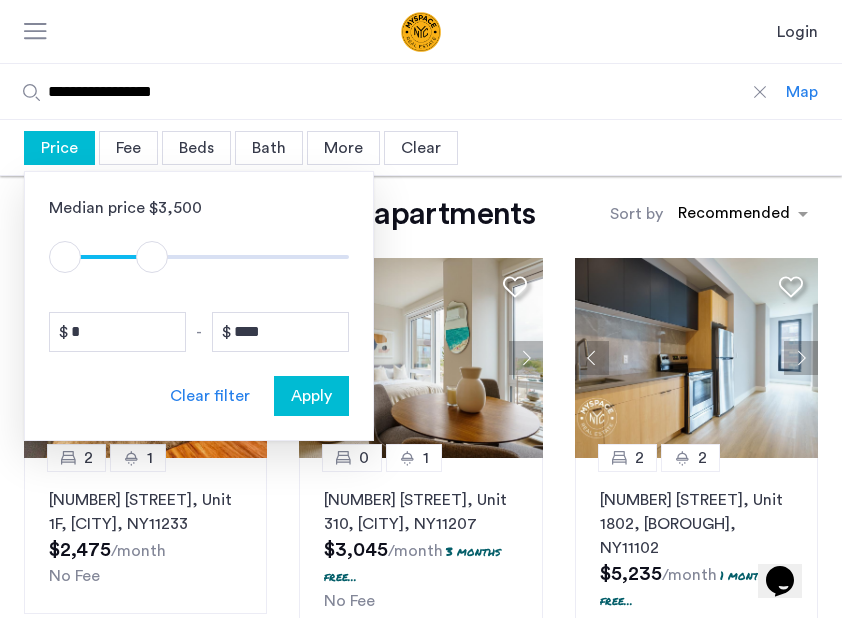 drag, startPoint x: 335, startPoint y: 258, endPoint x: 152, endPoint y: 259, distance: 183.00273 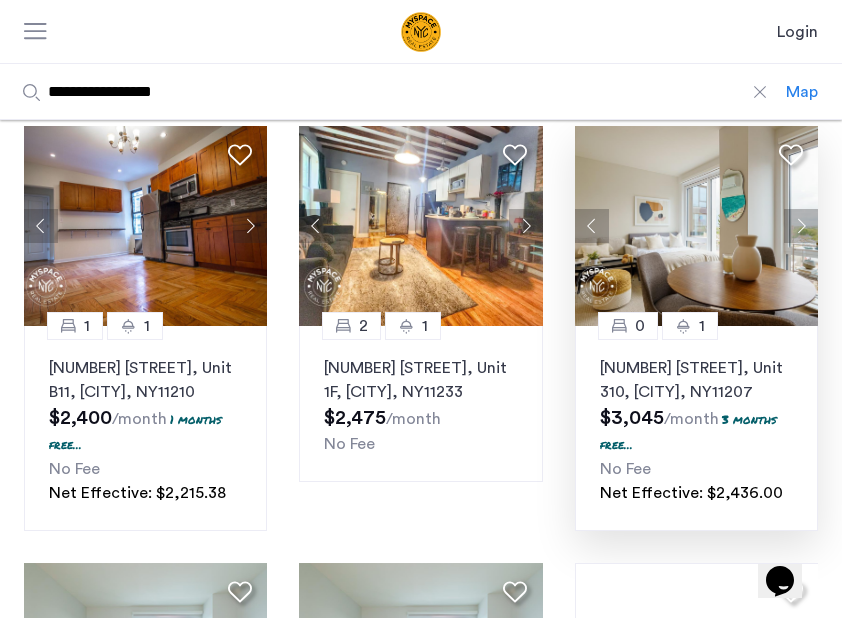 scroll, scrollTop: 95, scrollLeft: 0, axis: vertical 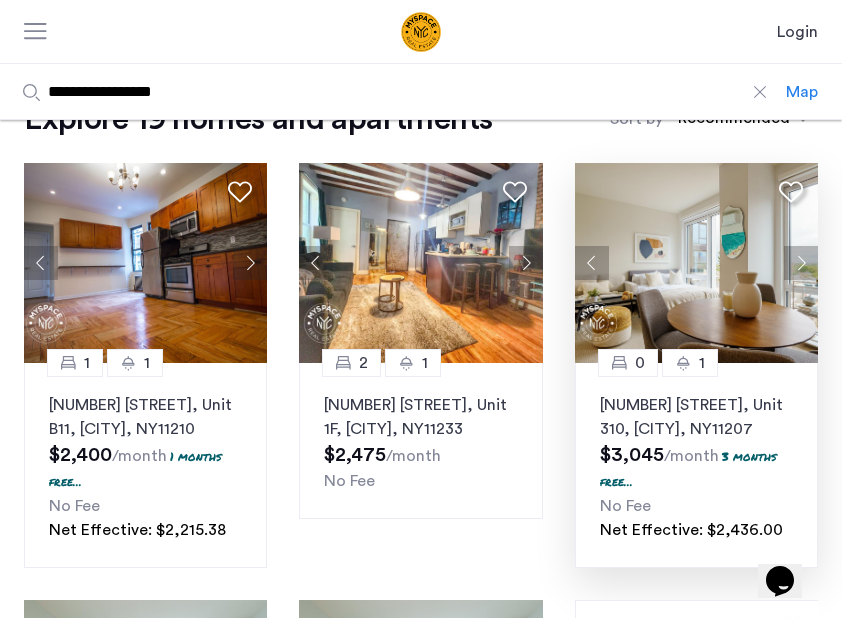 click 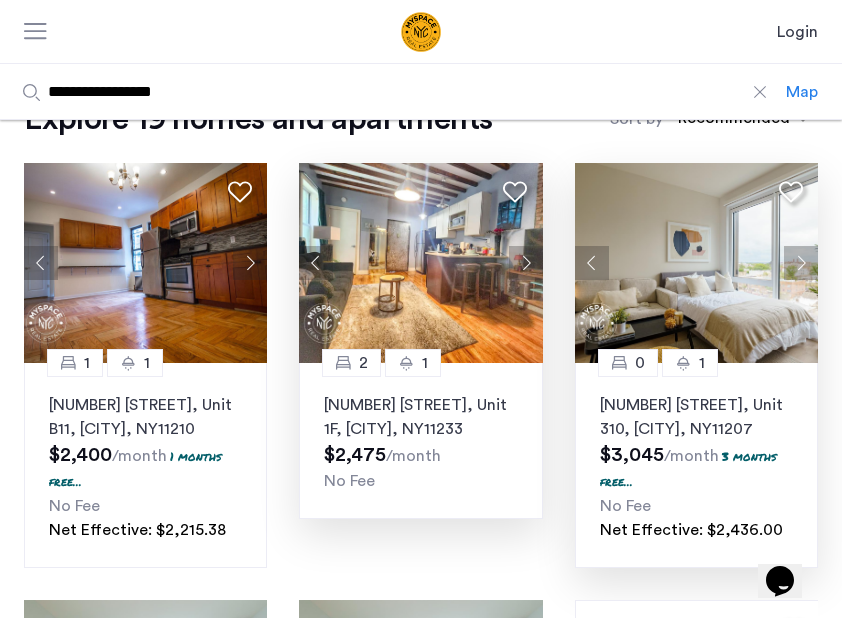 click 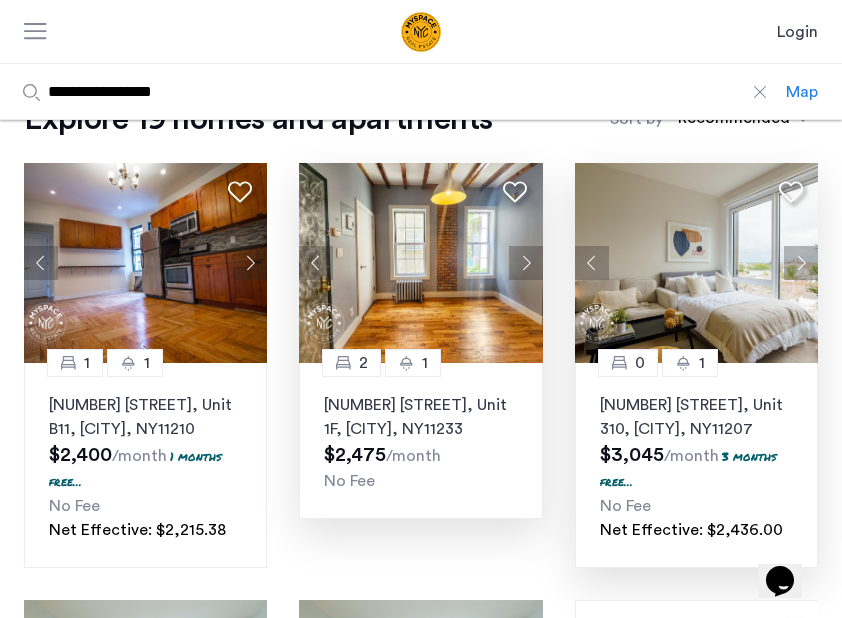 click 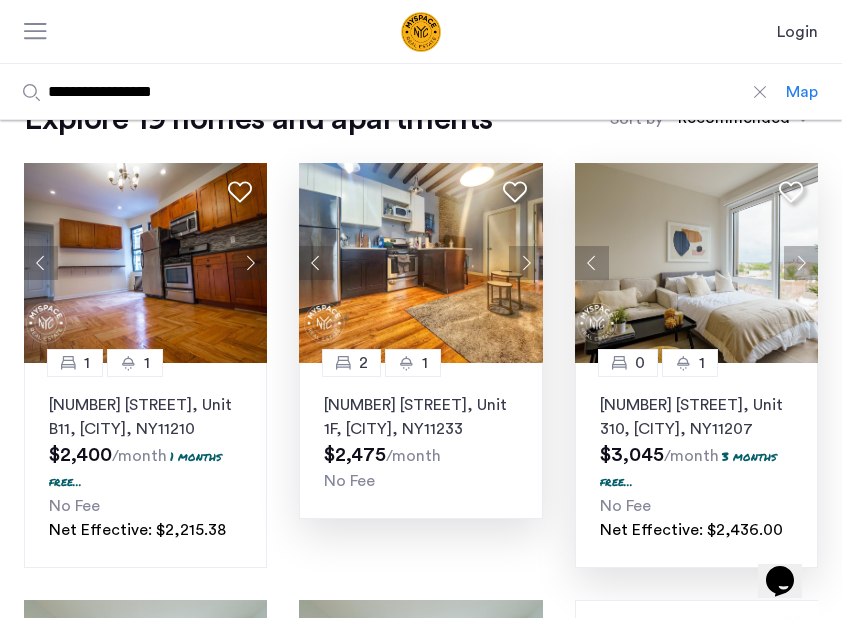 click 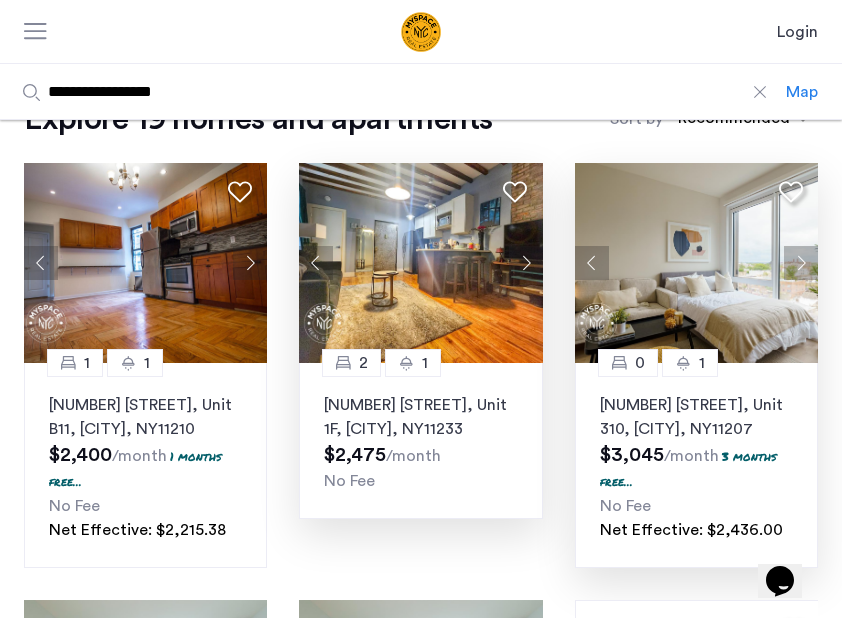 click 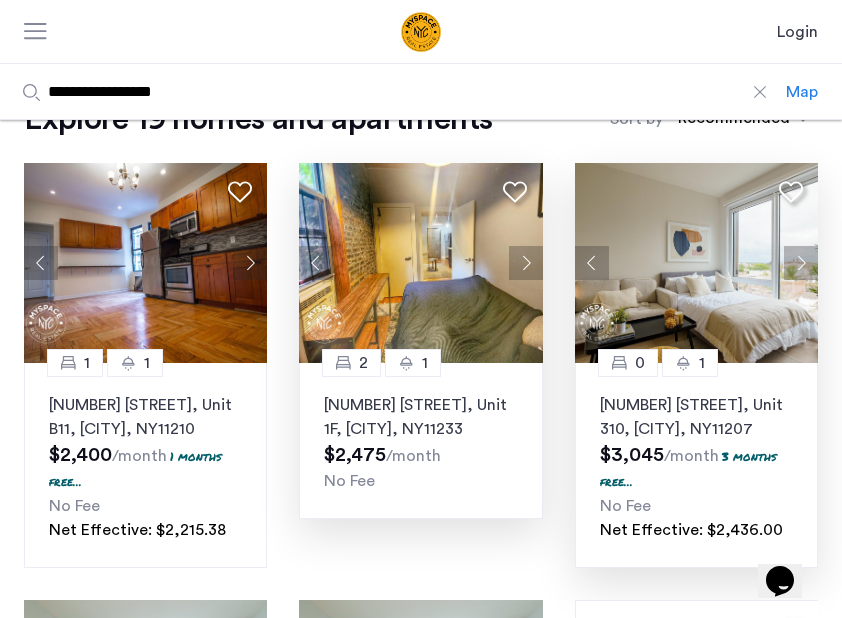 click 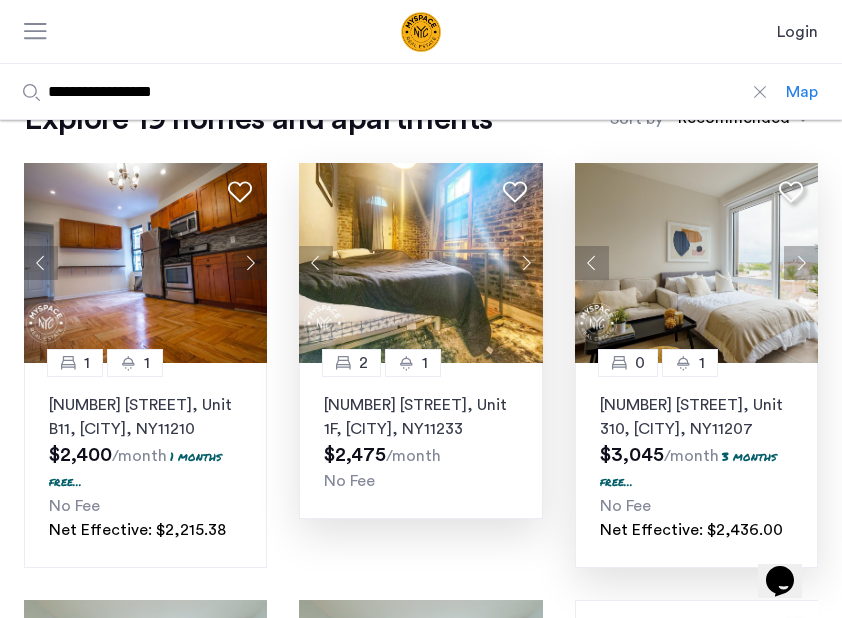 click 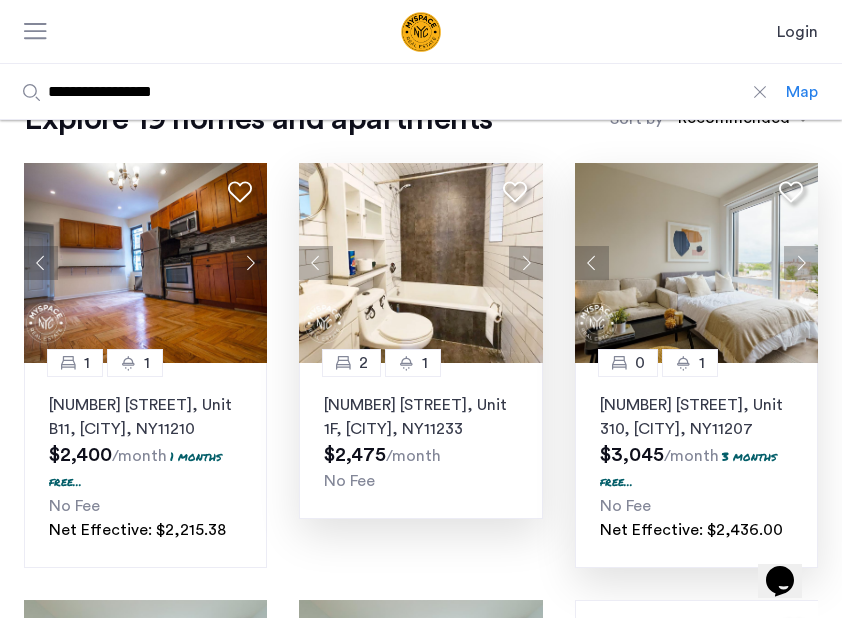 click 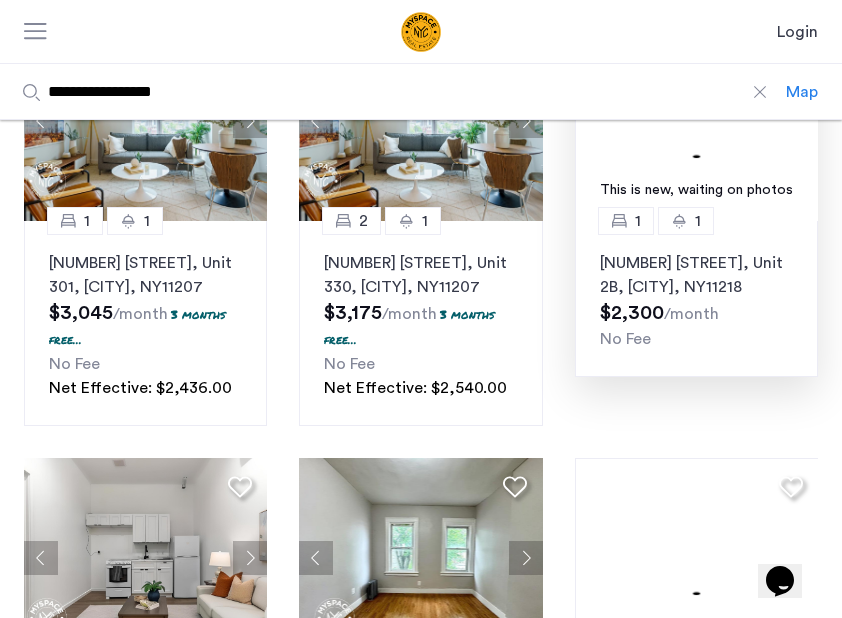 scroll, scrollTop: 675, scrollLeft: 0, axis: vertical 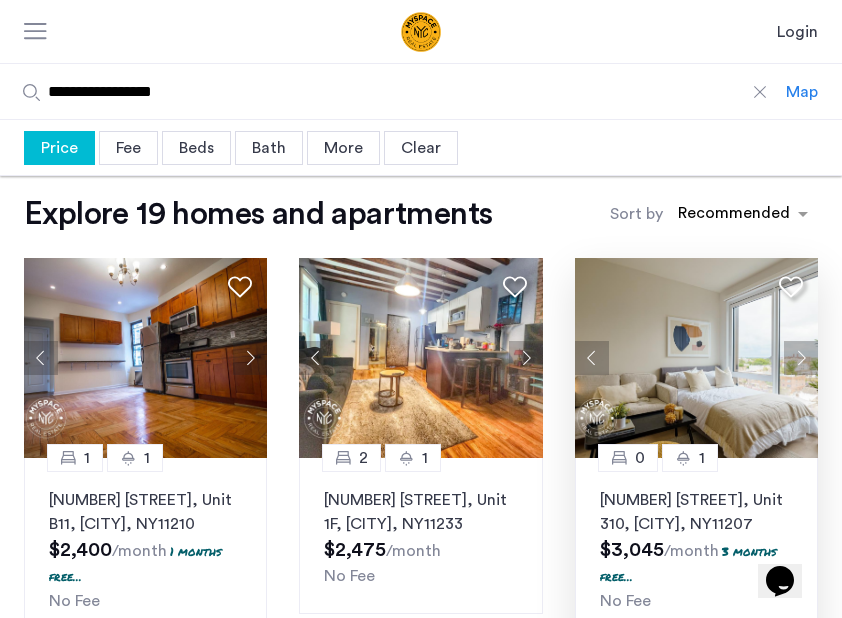 click on "Map" at bounding box center [802, 92] 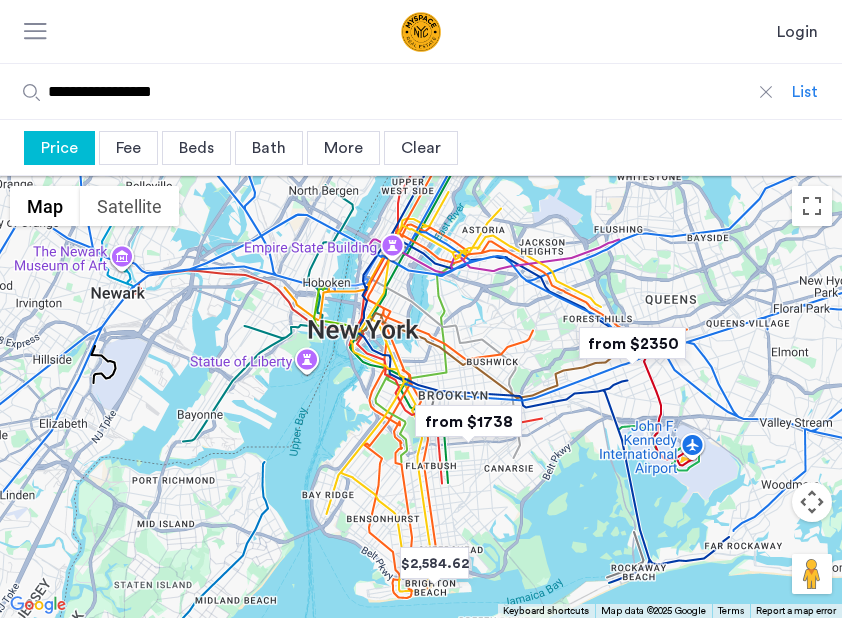 drag, startPoint x: 406, startPoint y: 276, endPoint x: 519, endPoint y: 352, distance: 136.18002 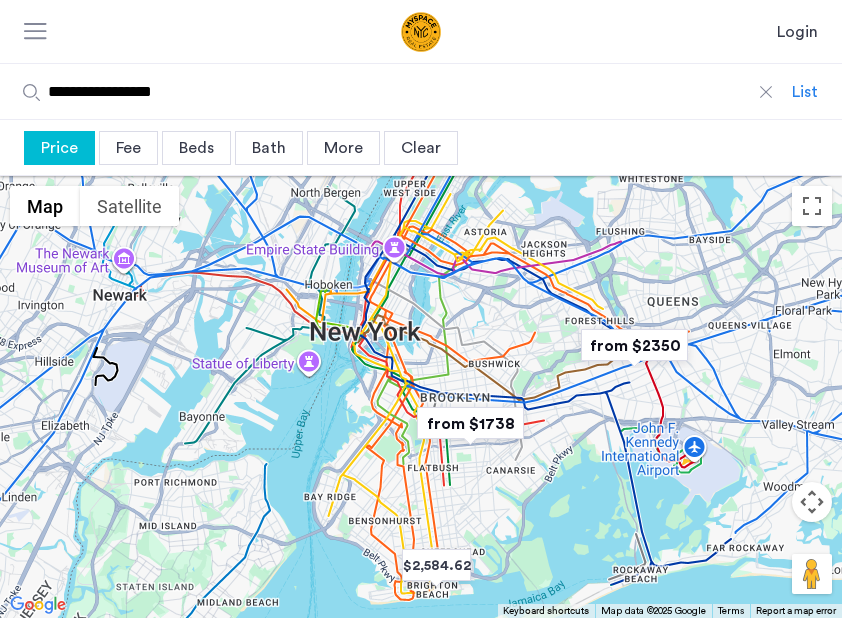 click at bounding box center (421, 397) 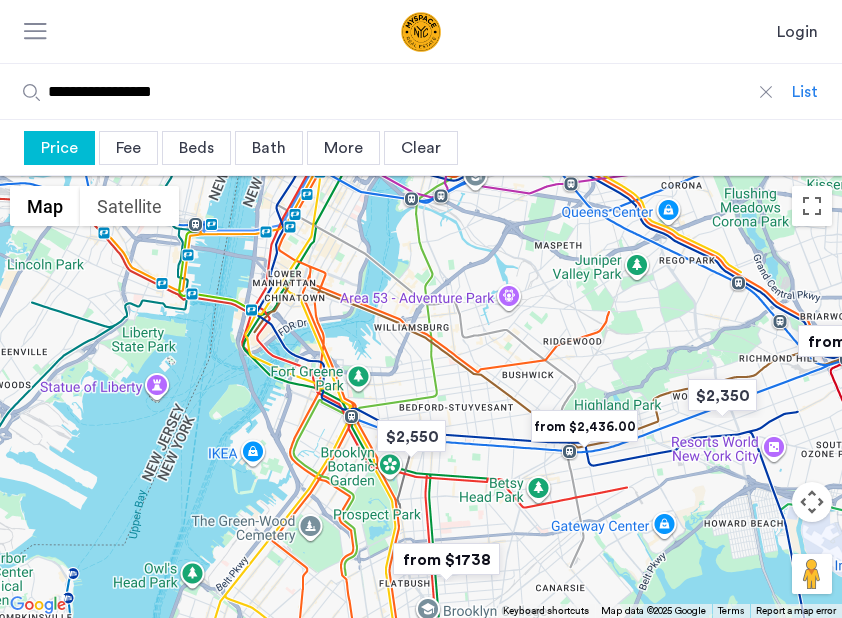 click at bounding box center [421, 397] 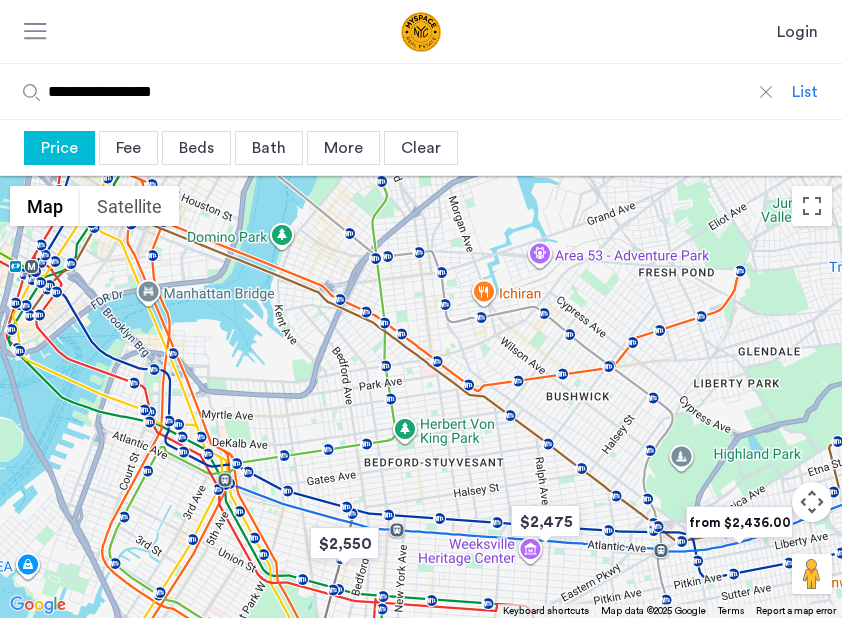click at bounding box center [421, 397] 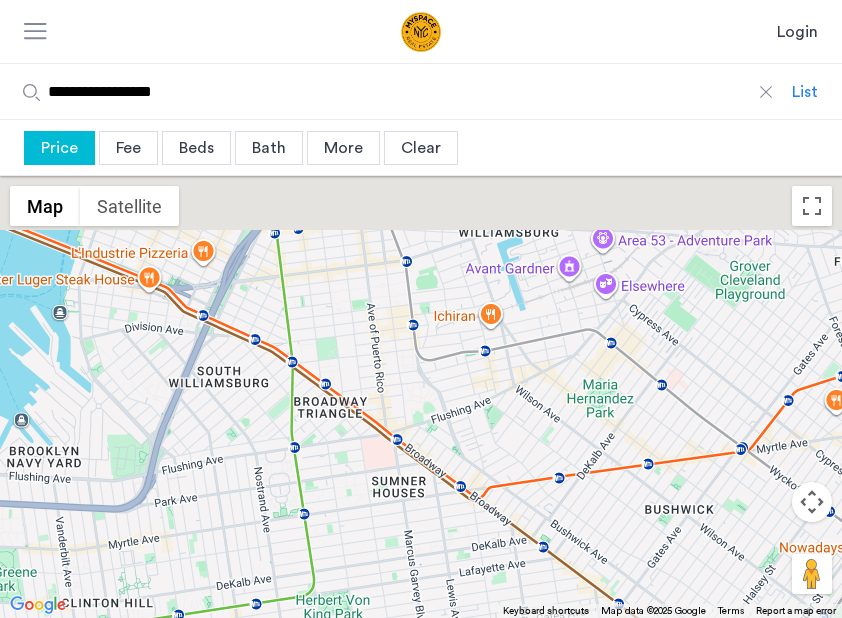 drag, startPoint x: 537, startPoint y: 328, endPoint x: 534, endPoint y: 488, distance: 160.02812 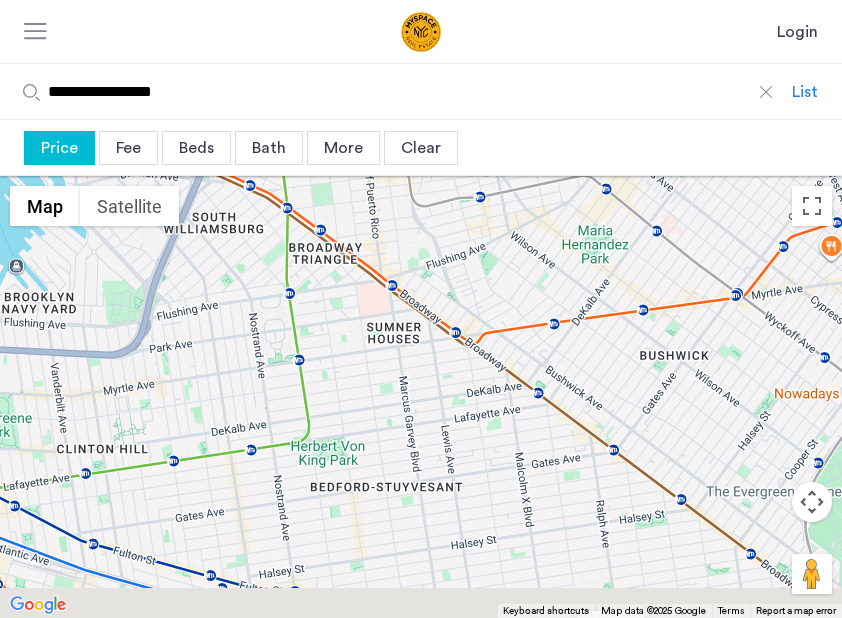 drag, startPoint x: 532, startPoint y: 479, endPoint x: 529, endPoint y: 193, distance: 286.01575 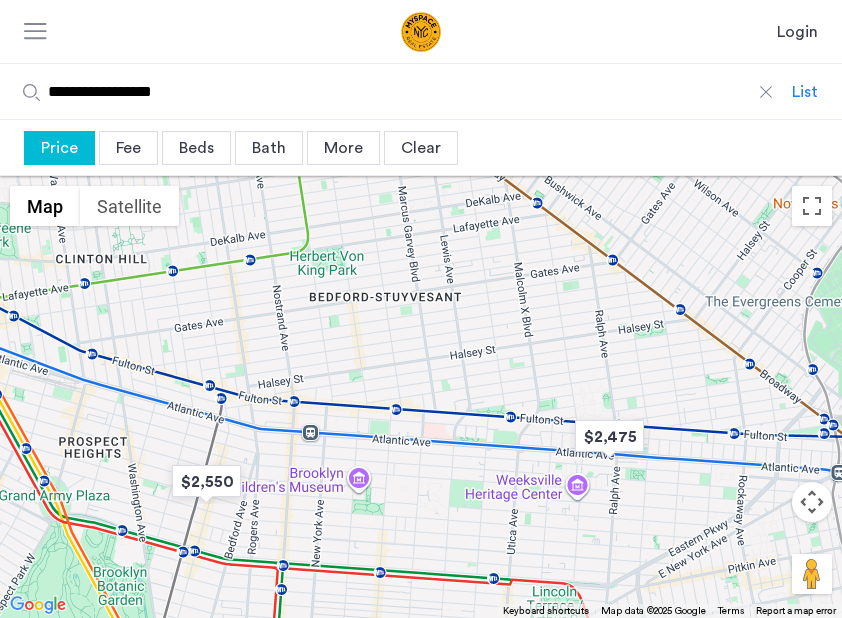 drag, startPoint x: 528, startPoint y: 417, endPoint x: 517, endPoint y: 213, distance: 204.29636 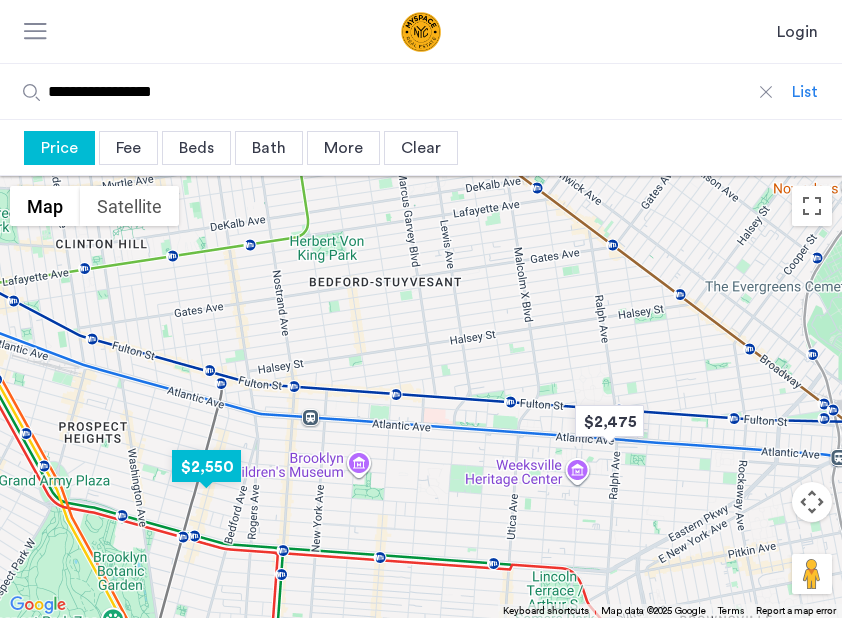 click at bounding box center [206, 466] 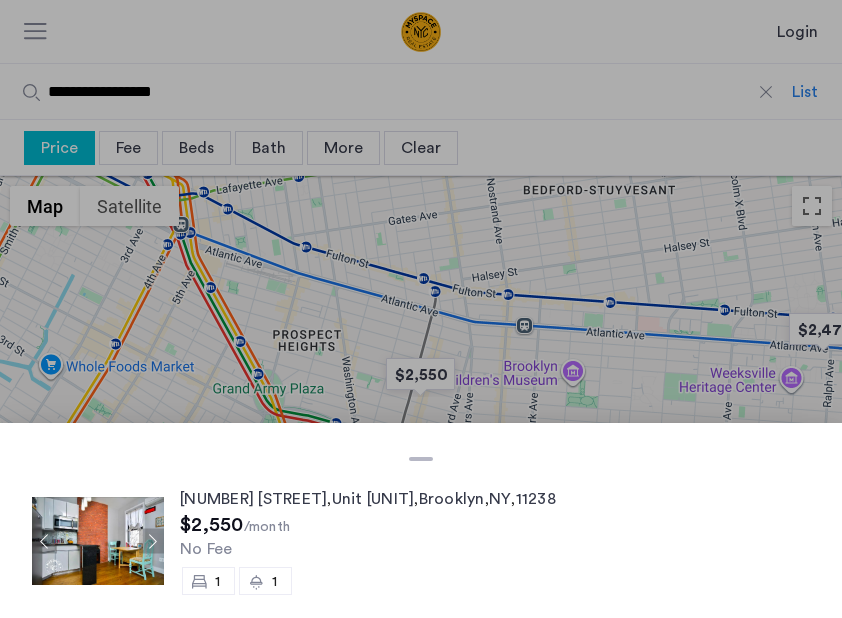 click at bounding box center (151, 541) 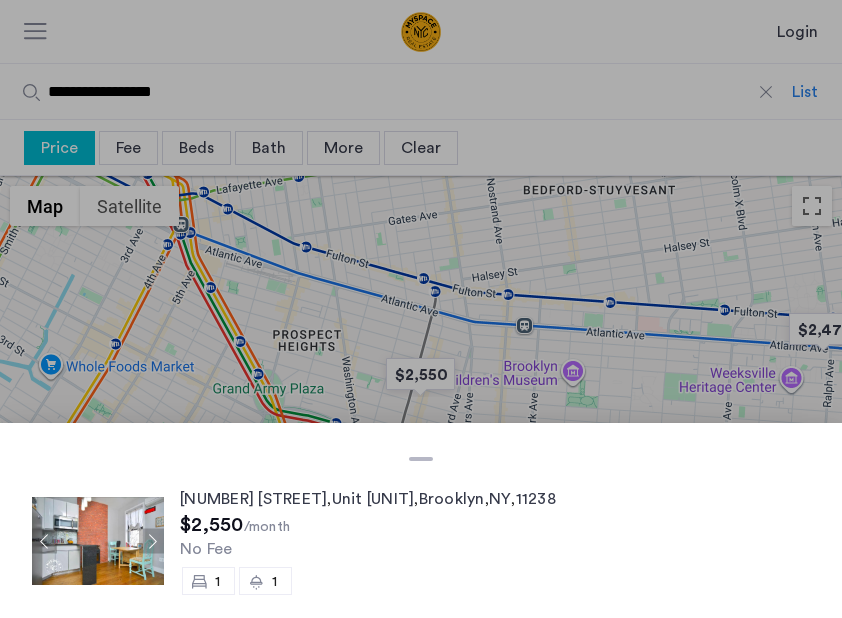 click at bounding box center (151, 541) 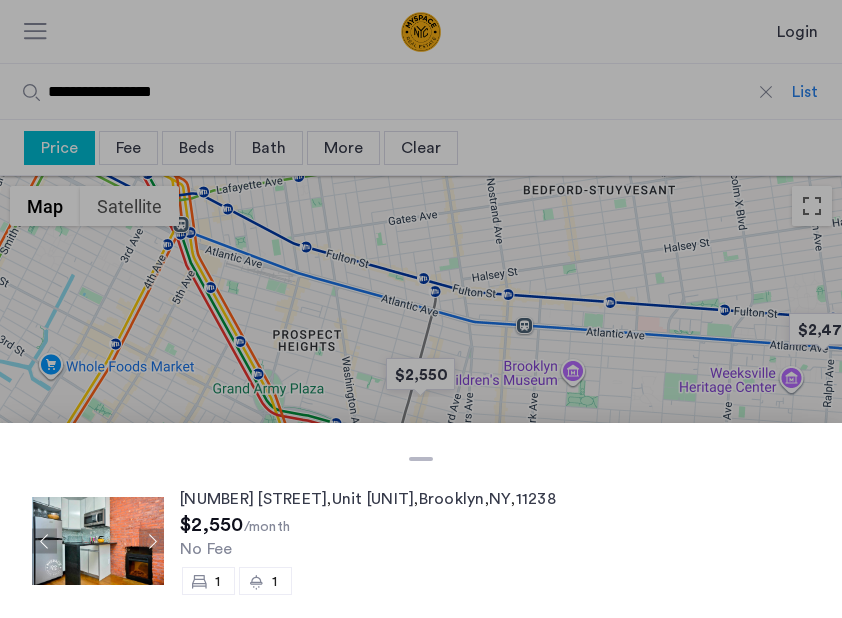click at bounding box center (151, 541) 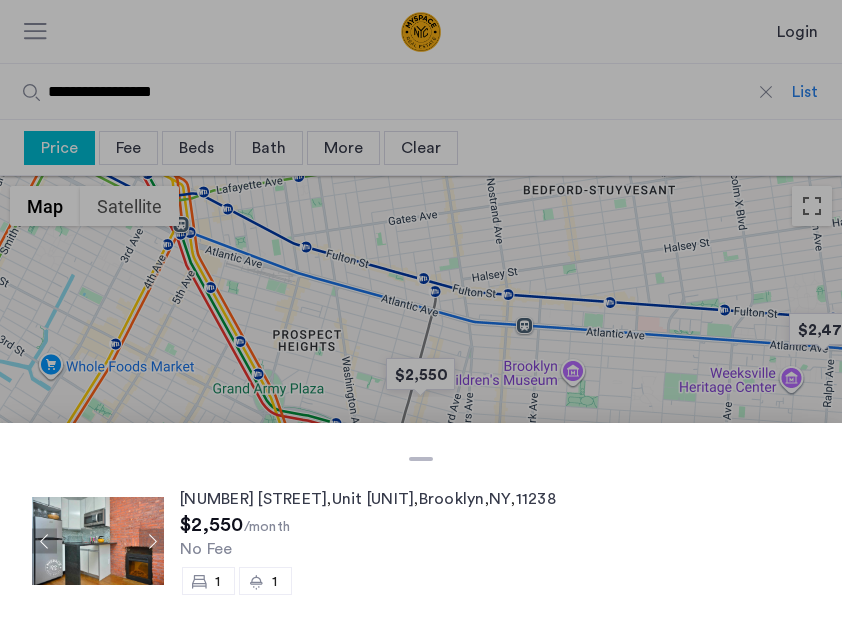 click at bounding box center [151, 541] 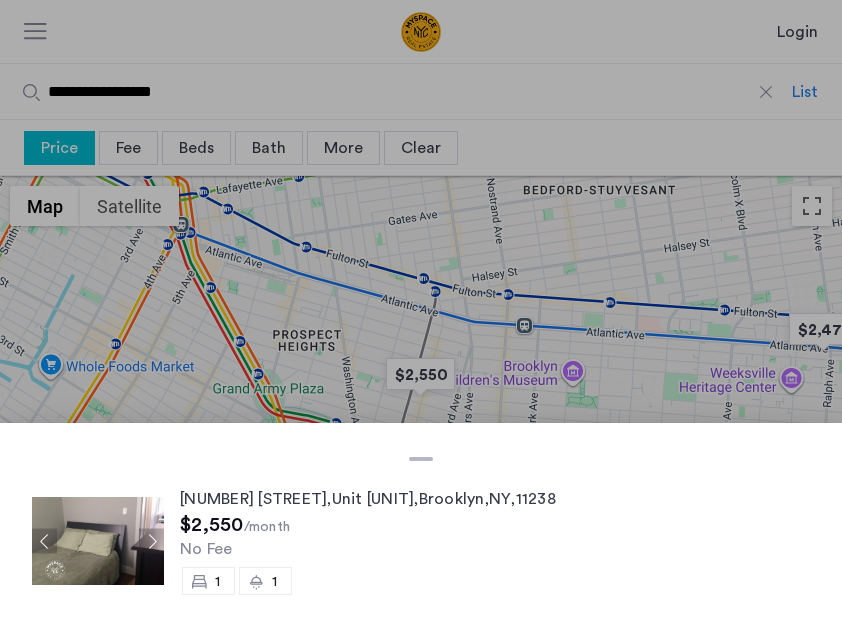 click at bounding box center (151, 541) 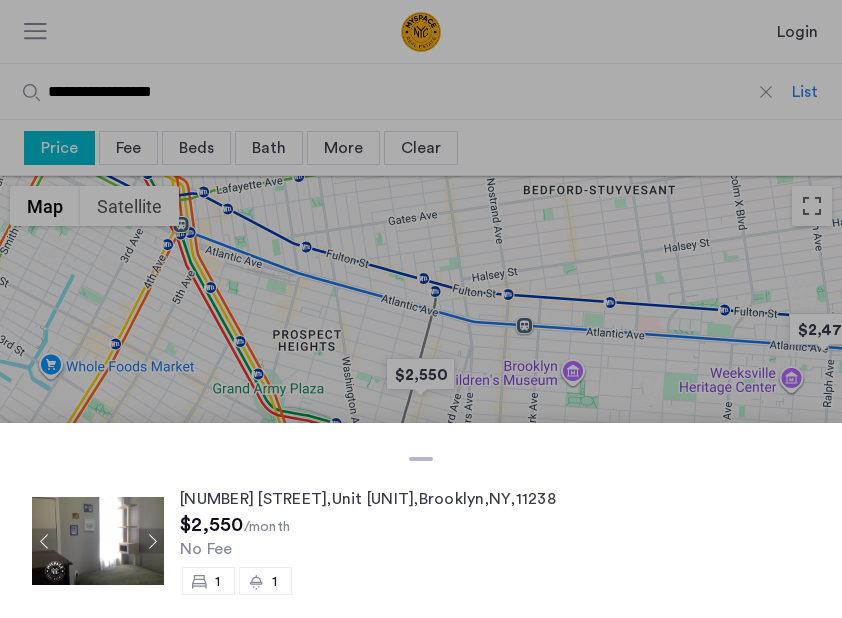 click at bounding box center [151, 541] 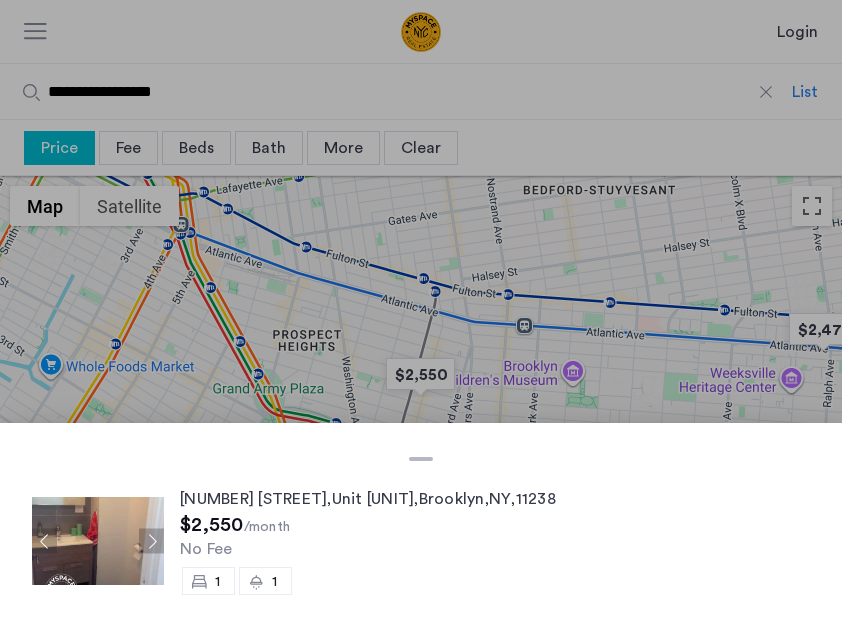 click at bounding box center (151, 541) 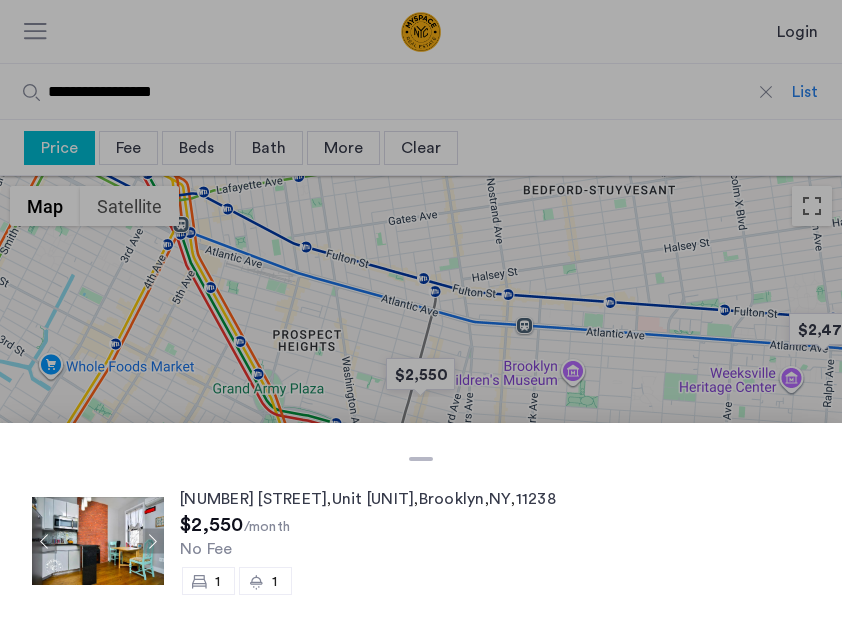 click at bounding box center (151, 541) 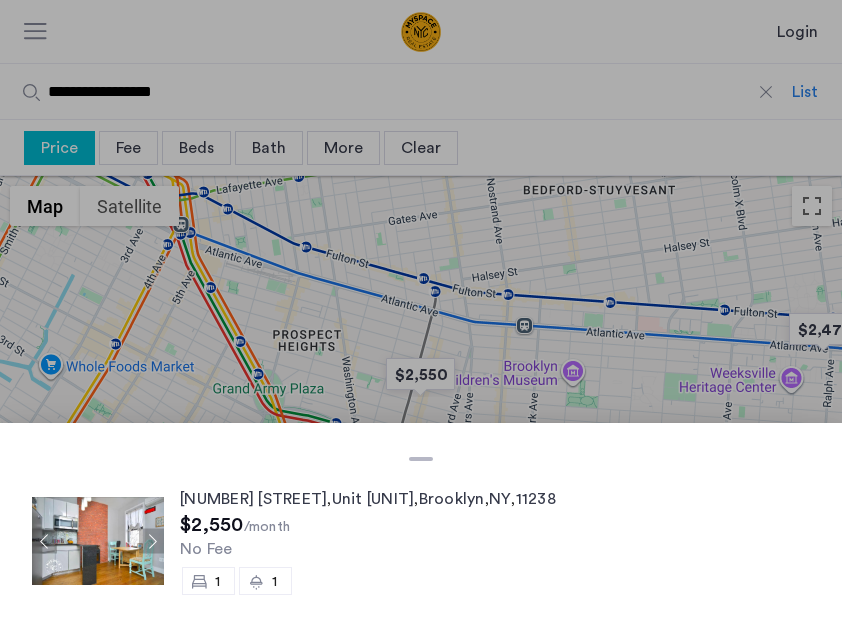 click at bounding box center [421, 309] 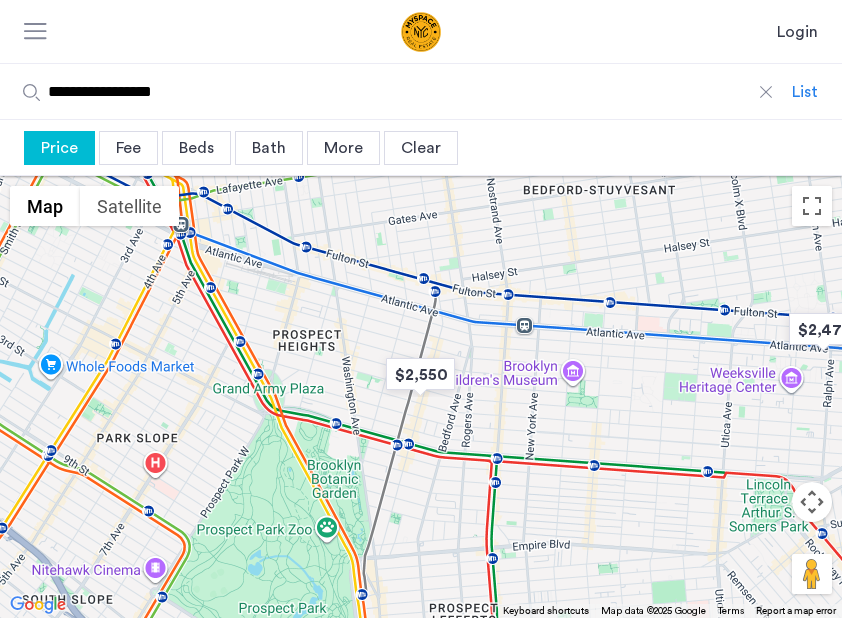 drag, startPoint x: 205, startPoint y: 425, endPoint x: 235, endPoint y: 318, distance: 111.12605 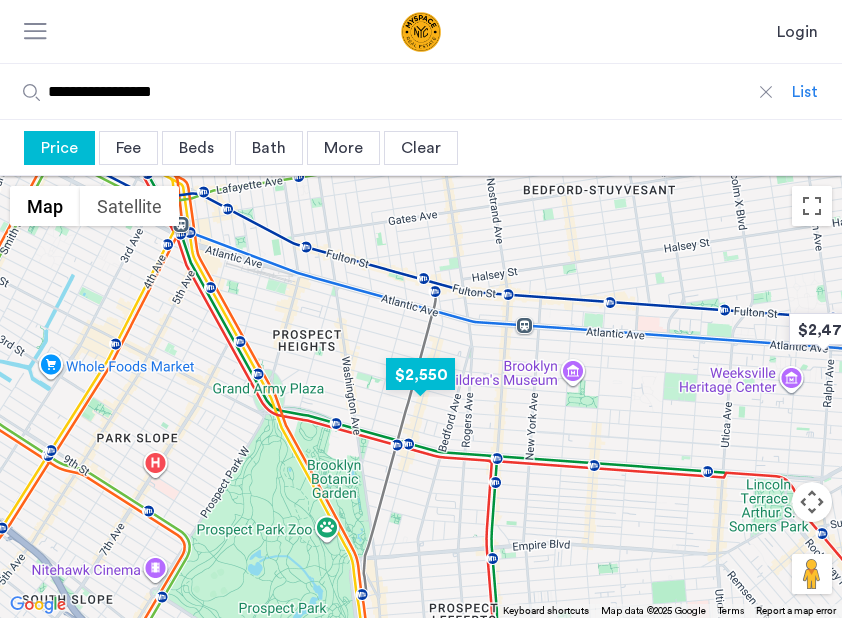 click at bounding box center (420, 374) 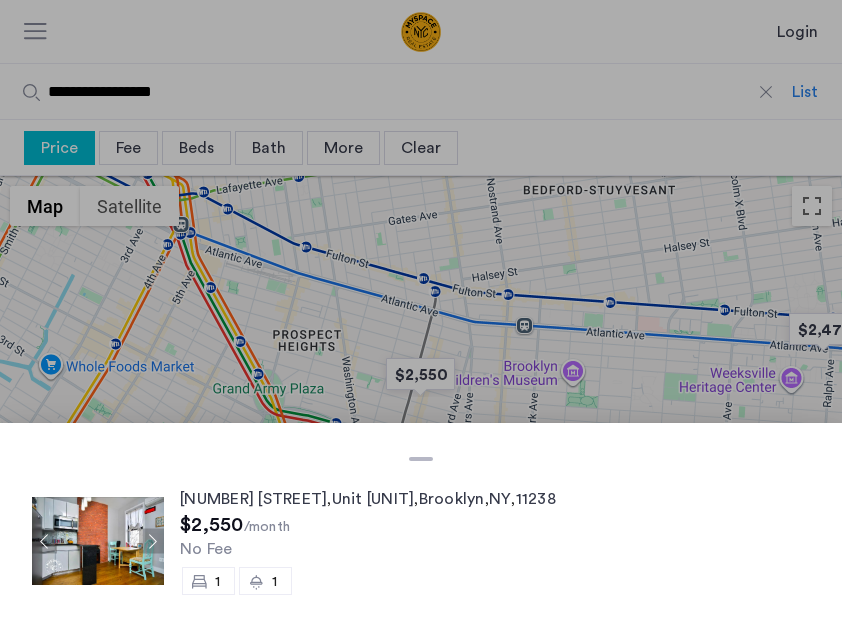 drag, startPoint x: 350, startPoint y: 355, endPoint x: 415, endPoint y: 284, distance: 96.26006 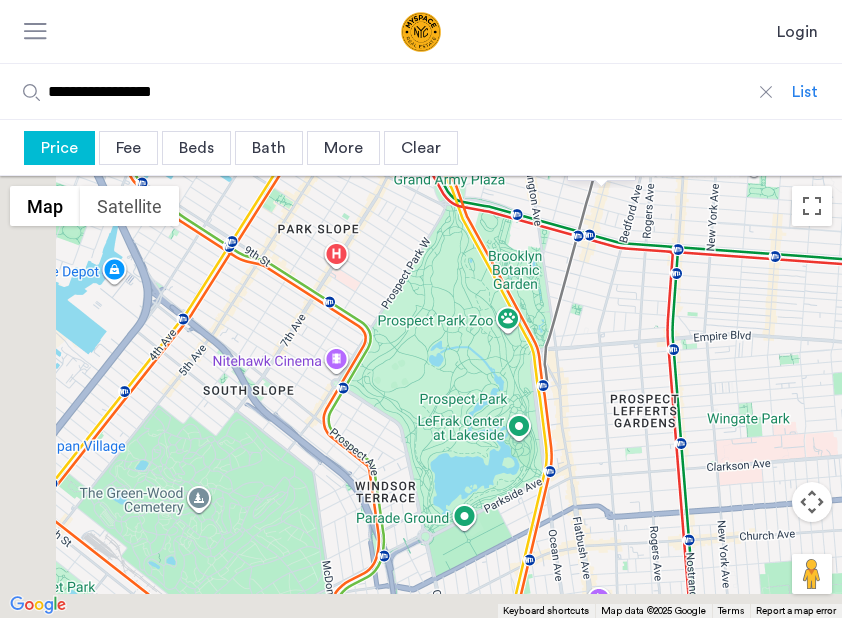 drag, startPoint x: 331, startPoint y: 429, endPoint x: 519, endPoint y: 166, distance: 323.2847 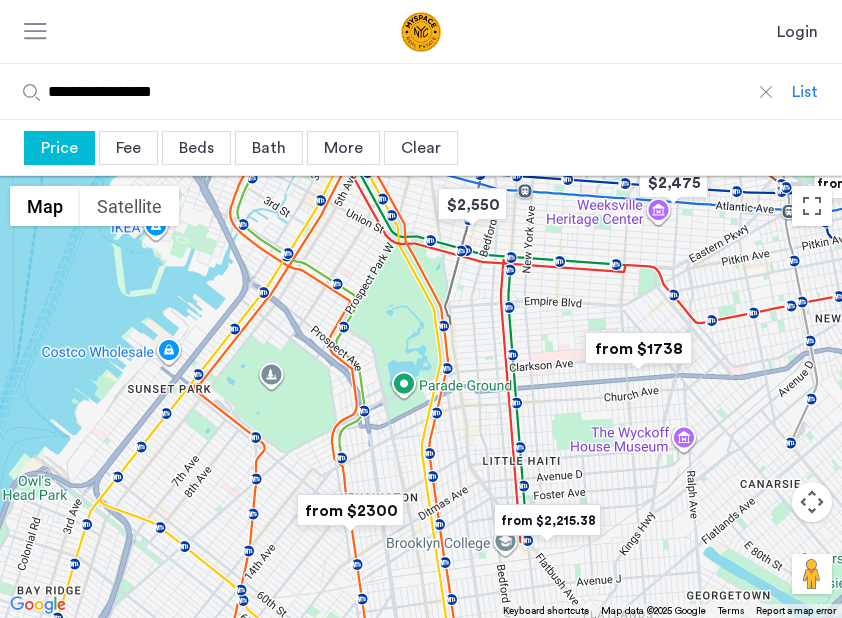 drag, startPoint x: 504, startPoint y: 466, endPoint x: 406, endPoint y: 439, distance: 101.65137 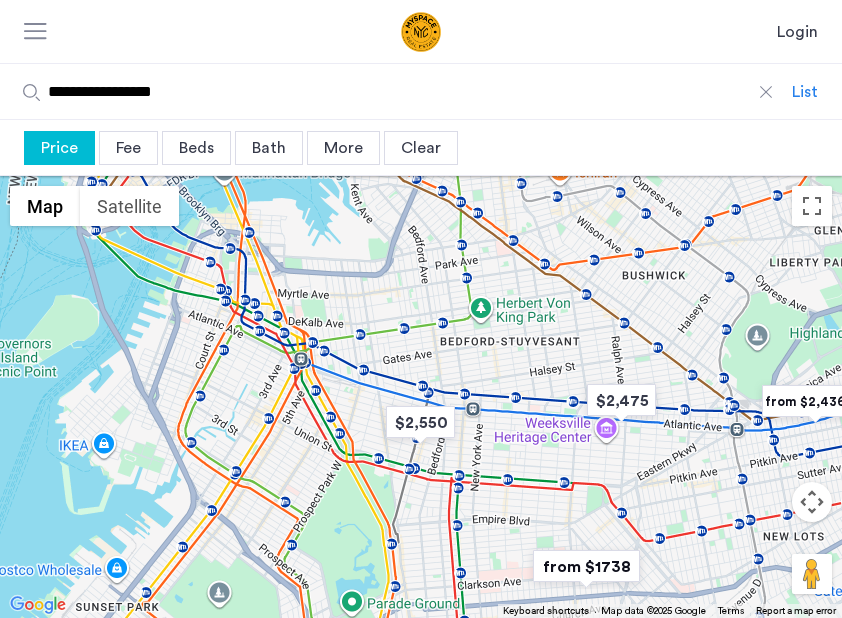 drag, startPoint x: 622, startPoint y: 347, endPoint x: 585, endPoint y: 634, distance: 289.37518 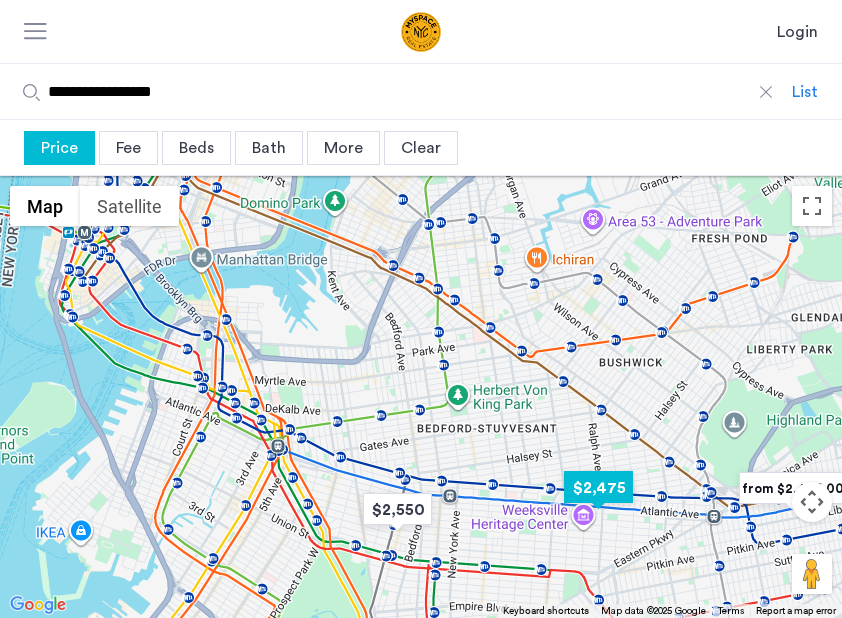 click at bounding box center (598, 487) 